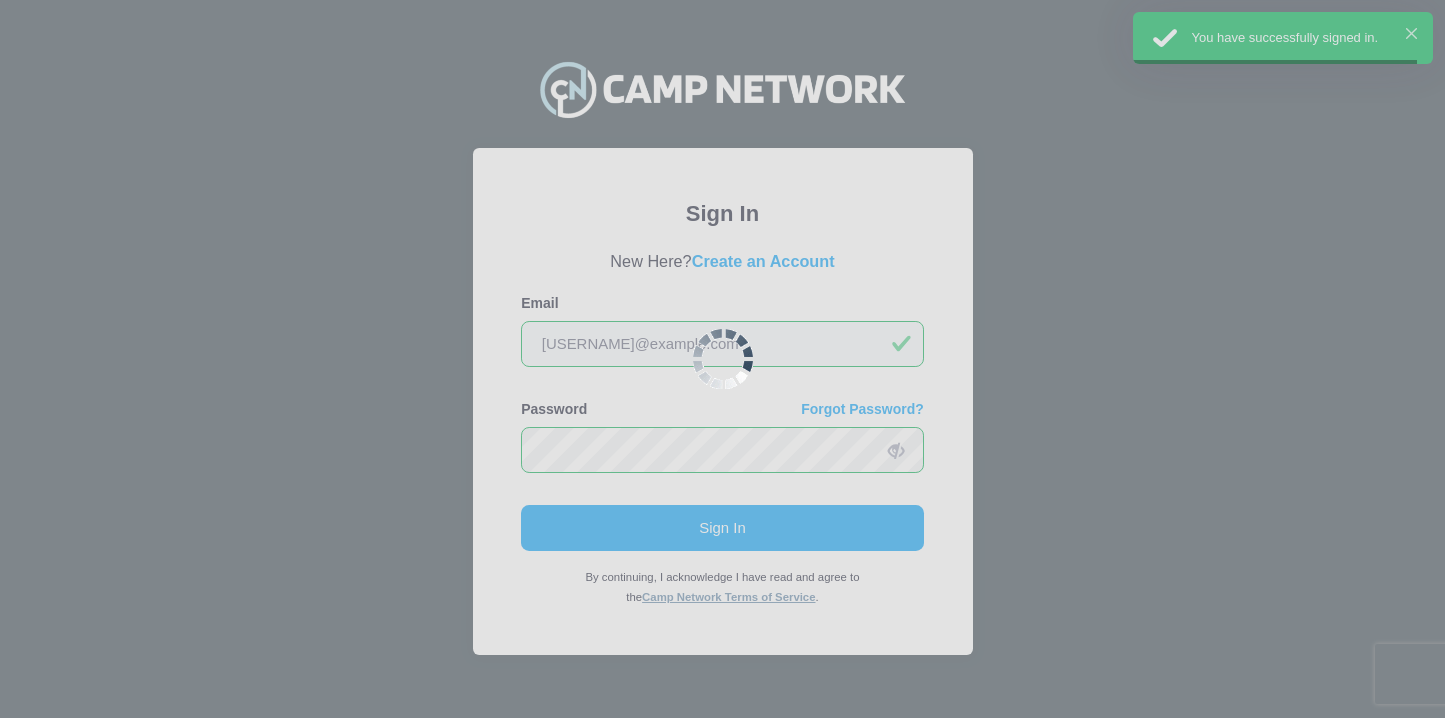 scroll, scrollTop: 0, scrollLeft: 0, axis: both 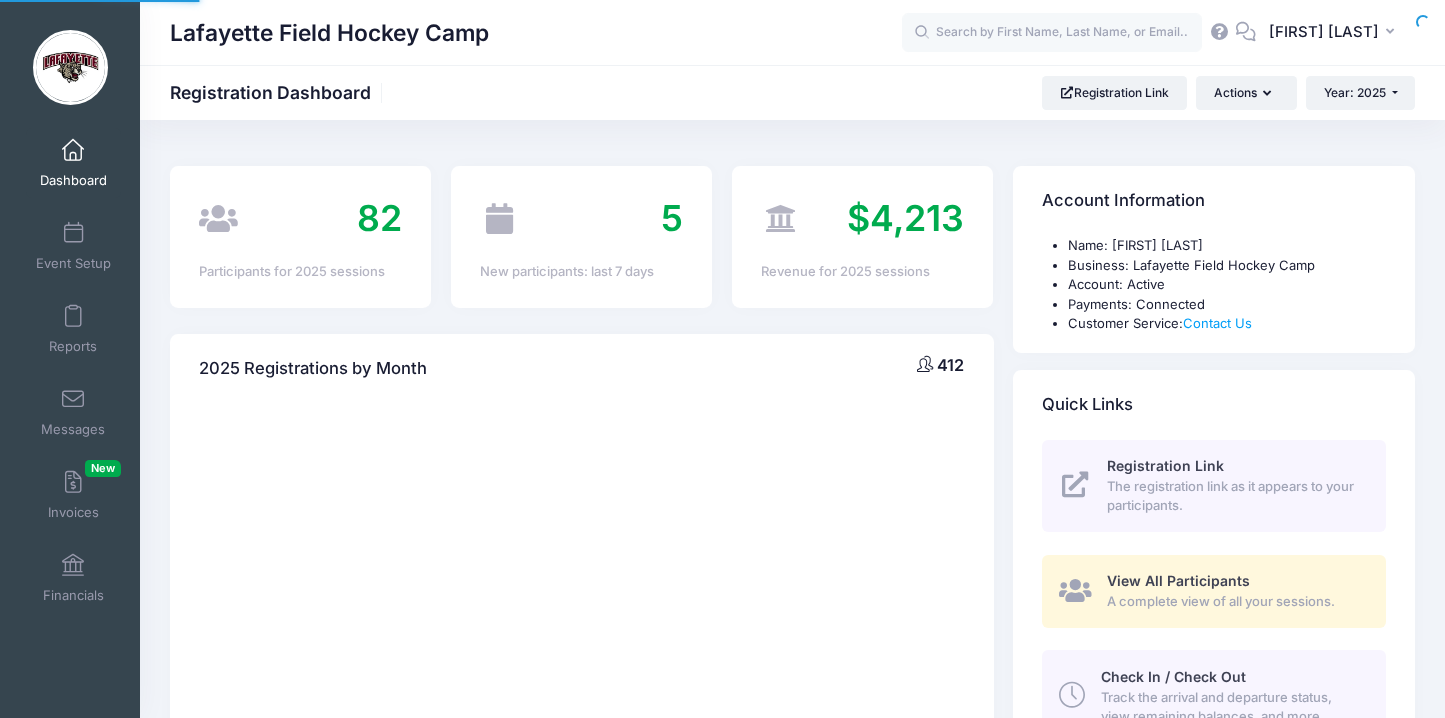 select 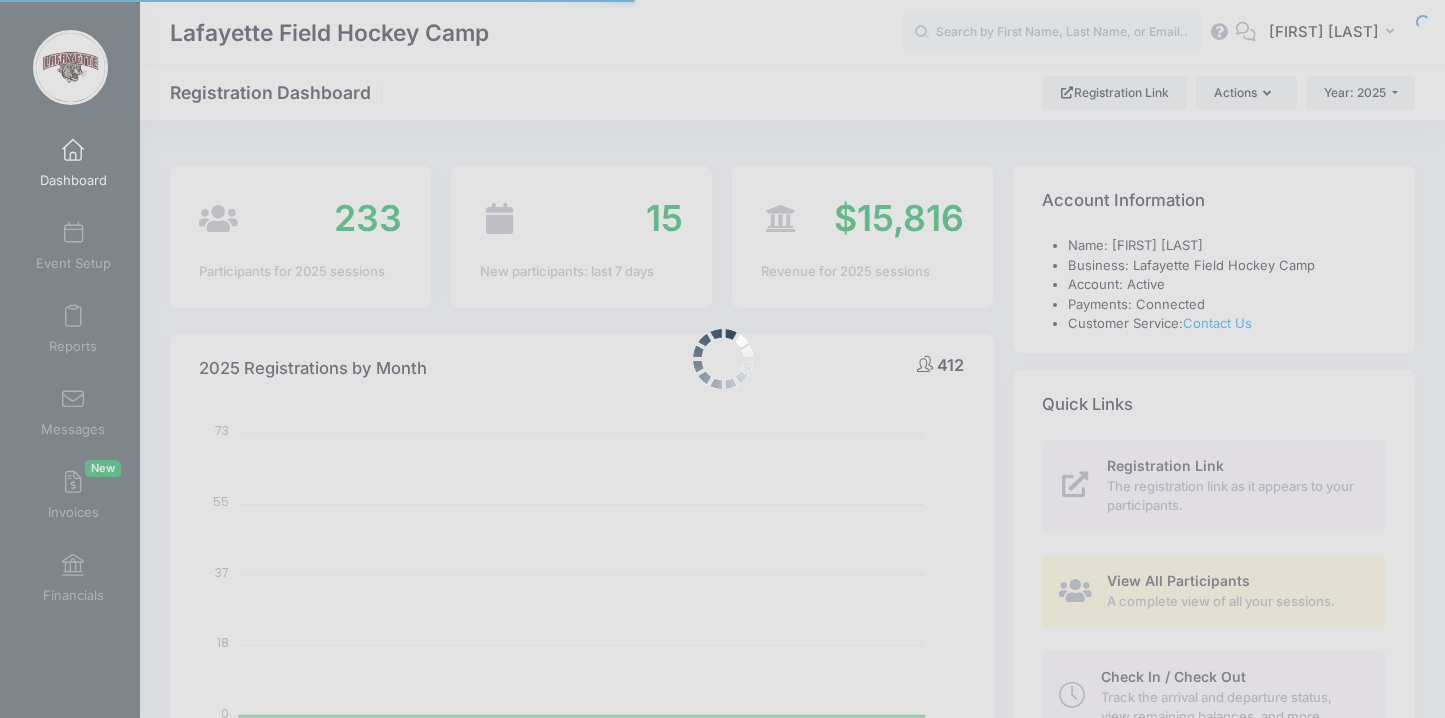 scroll, scrollTop: 0, scrollLeft: 0, axis: both 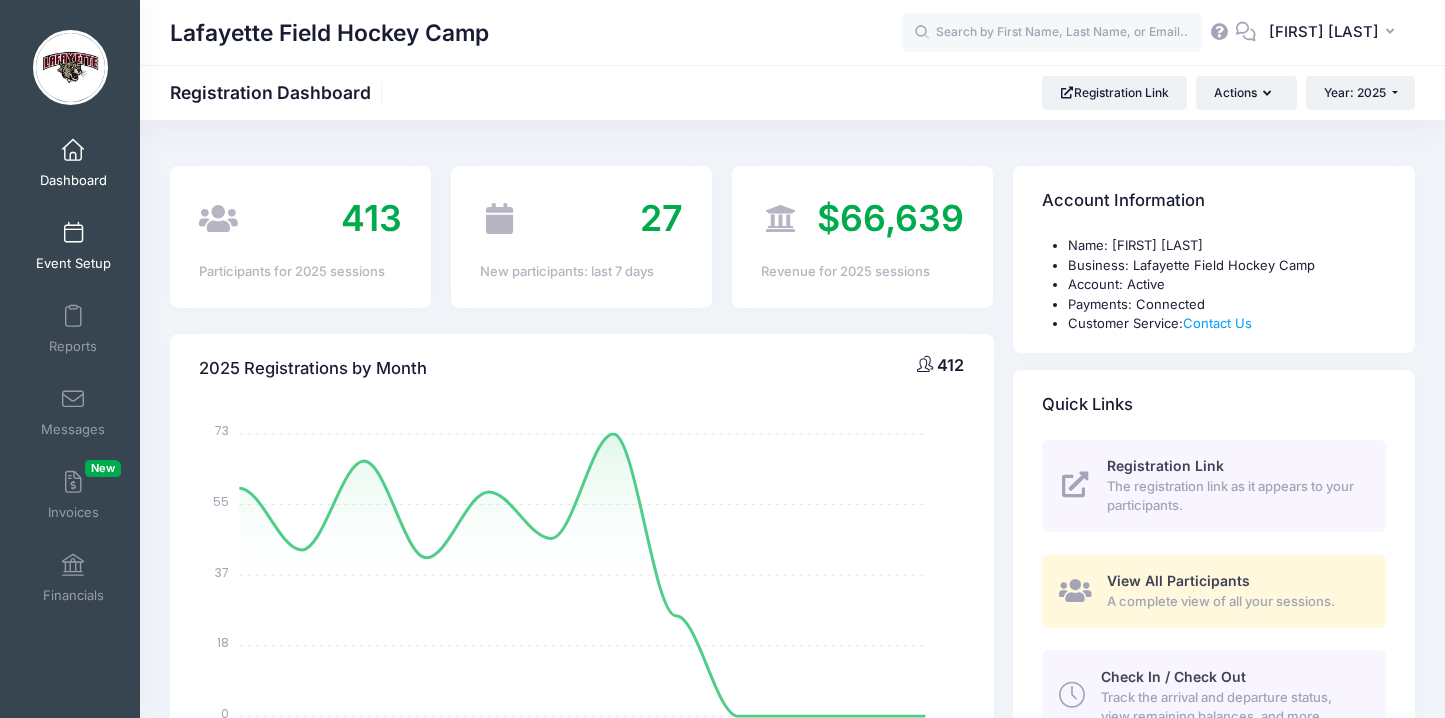 click at bounding box center (73, 234) 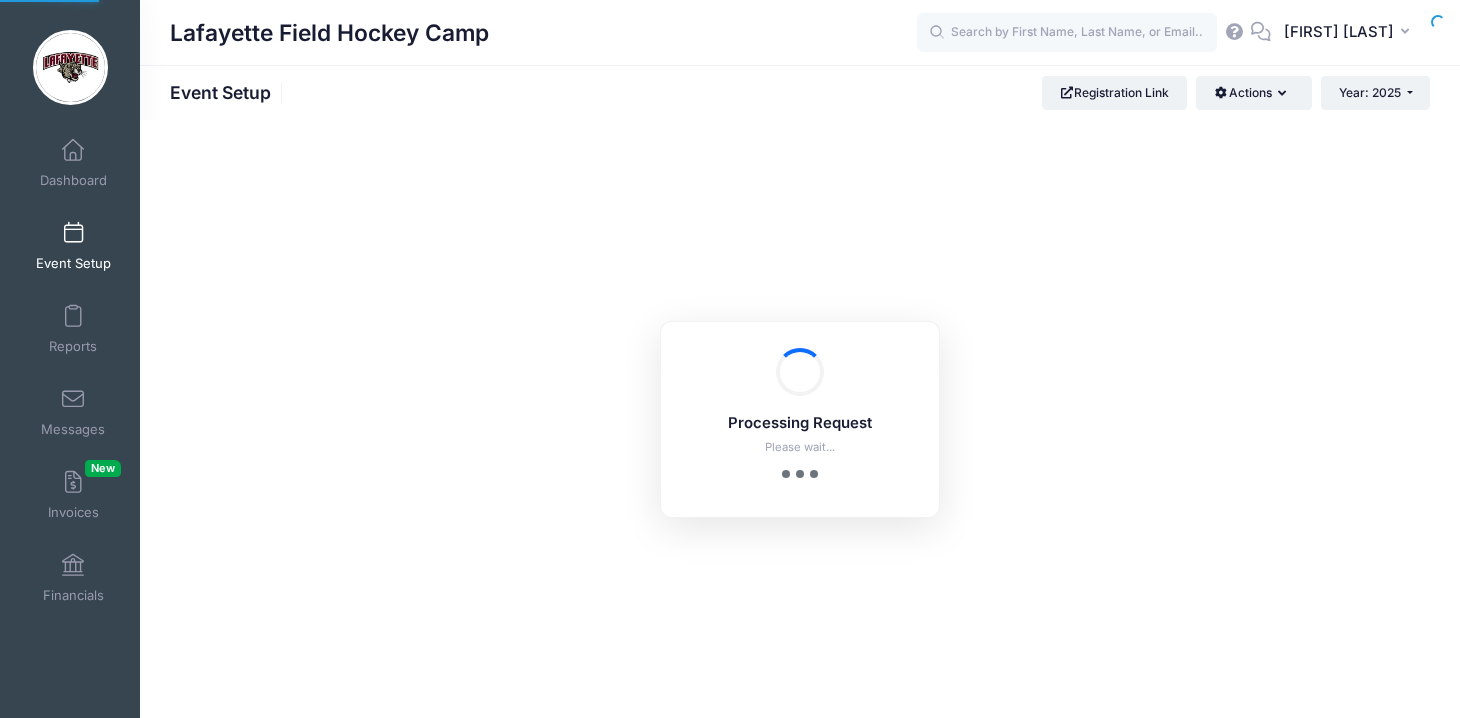 scroll, scrollTop: 0, scrollLeft: 0, axis: both 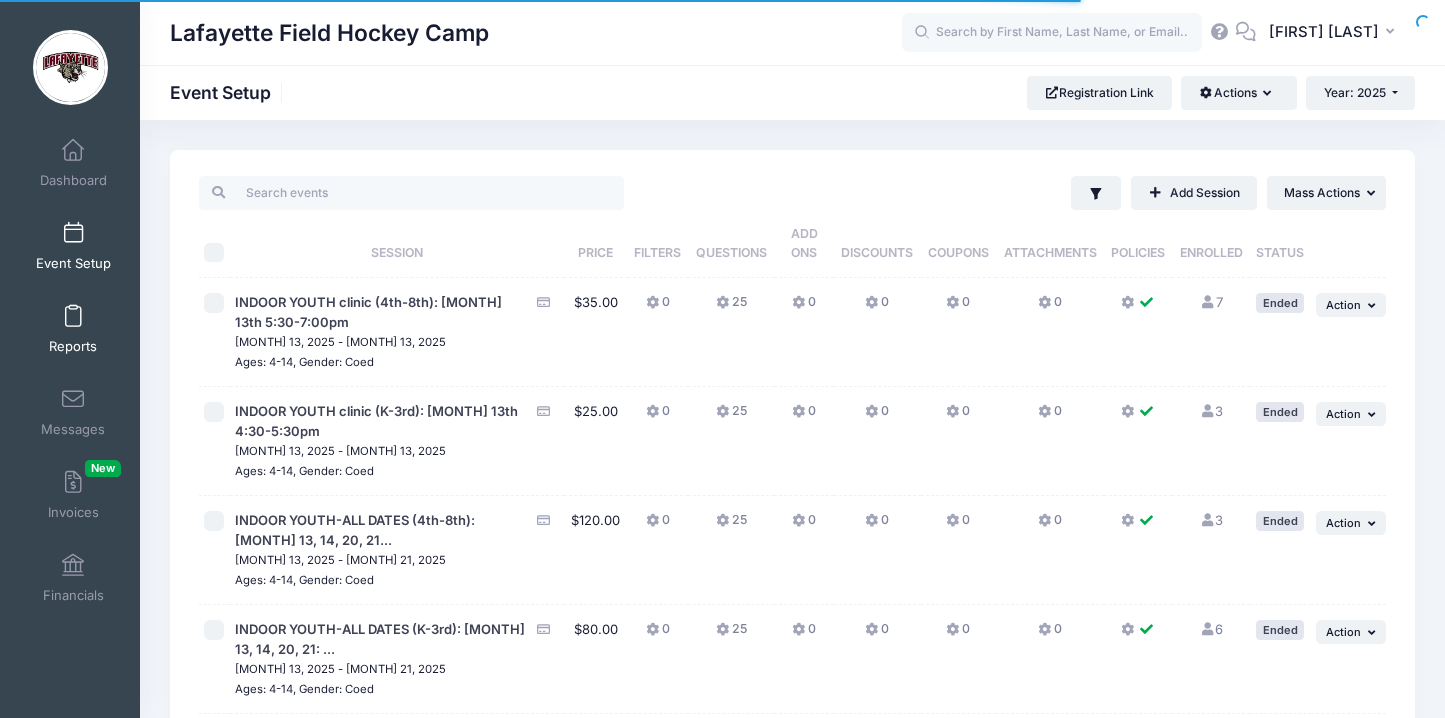 click on "Reports" at bounding box center [73, 329] 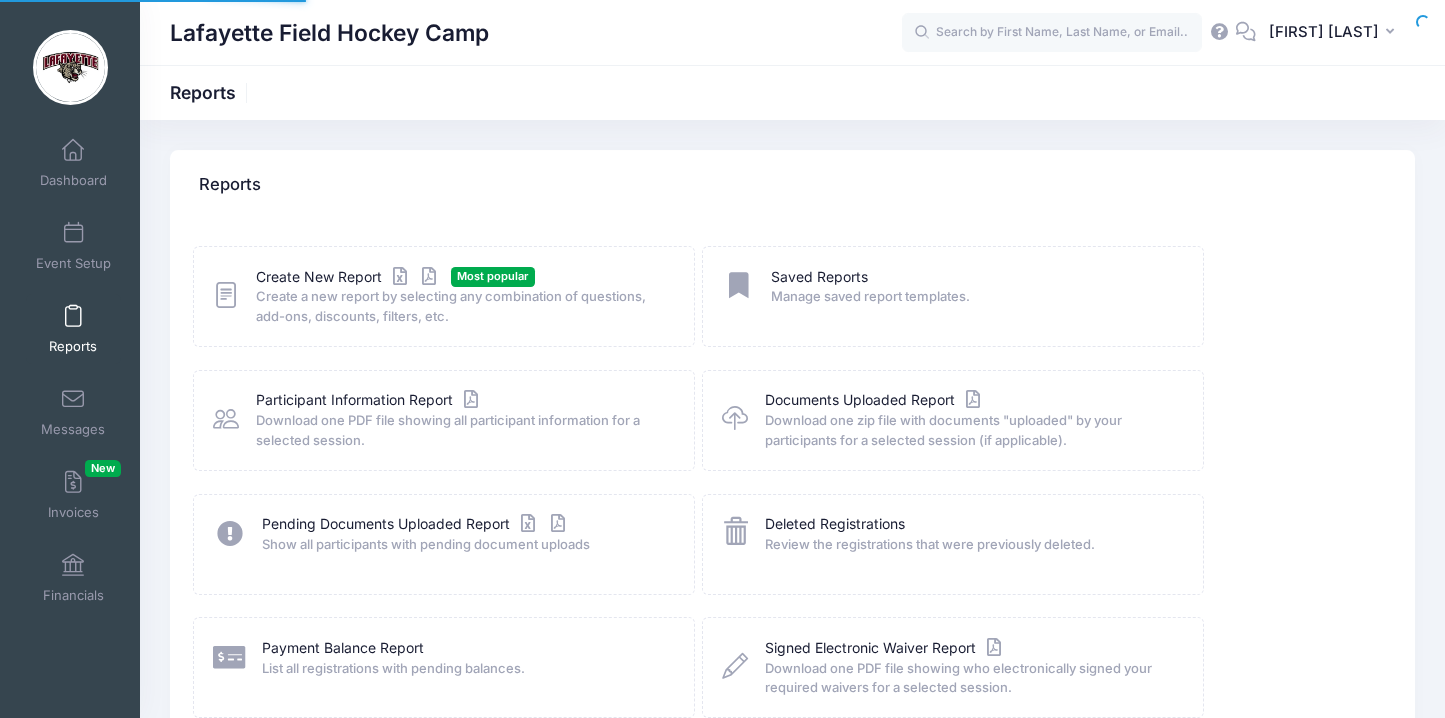scroll, scrollTop: 0, scrollLeft: 0, axis: both 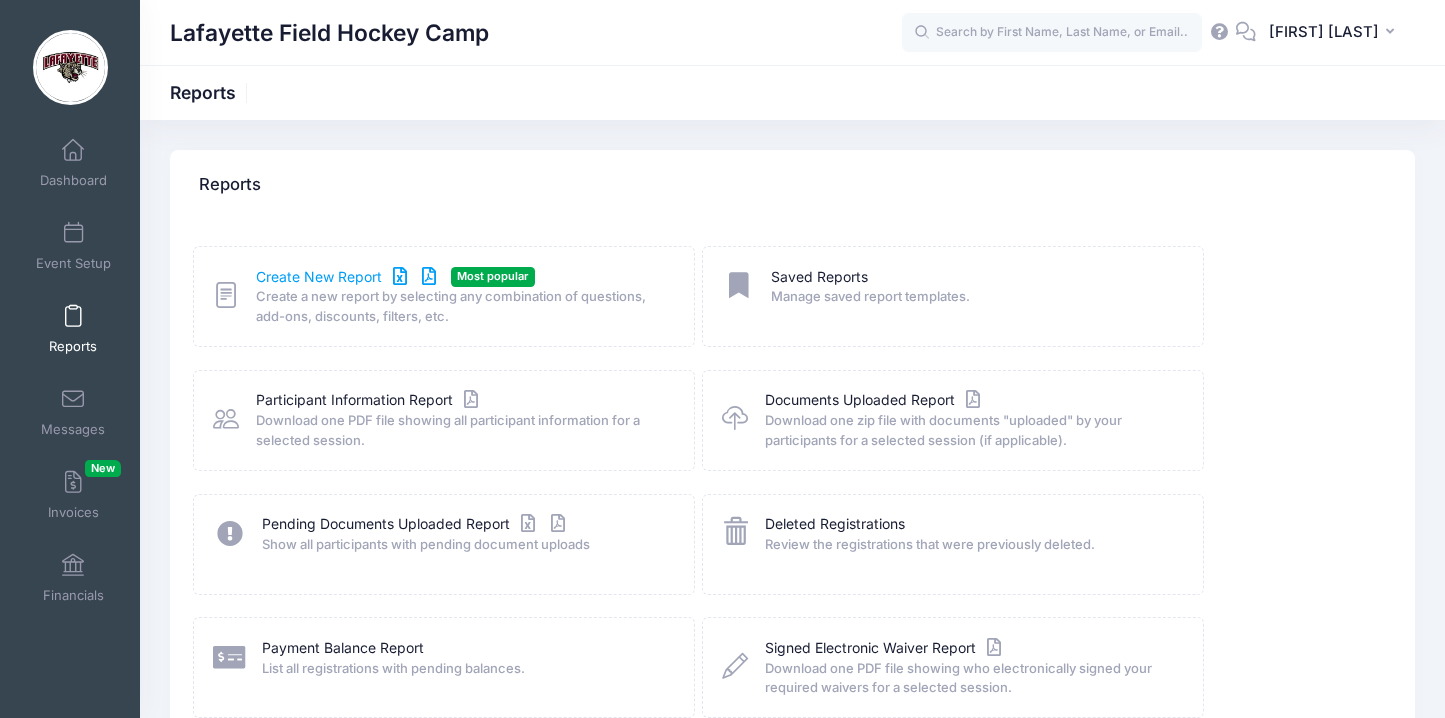 click on "Create New Report" at bounding box center (349, 277) 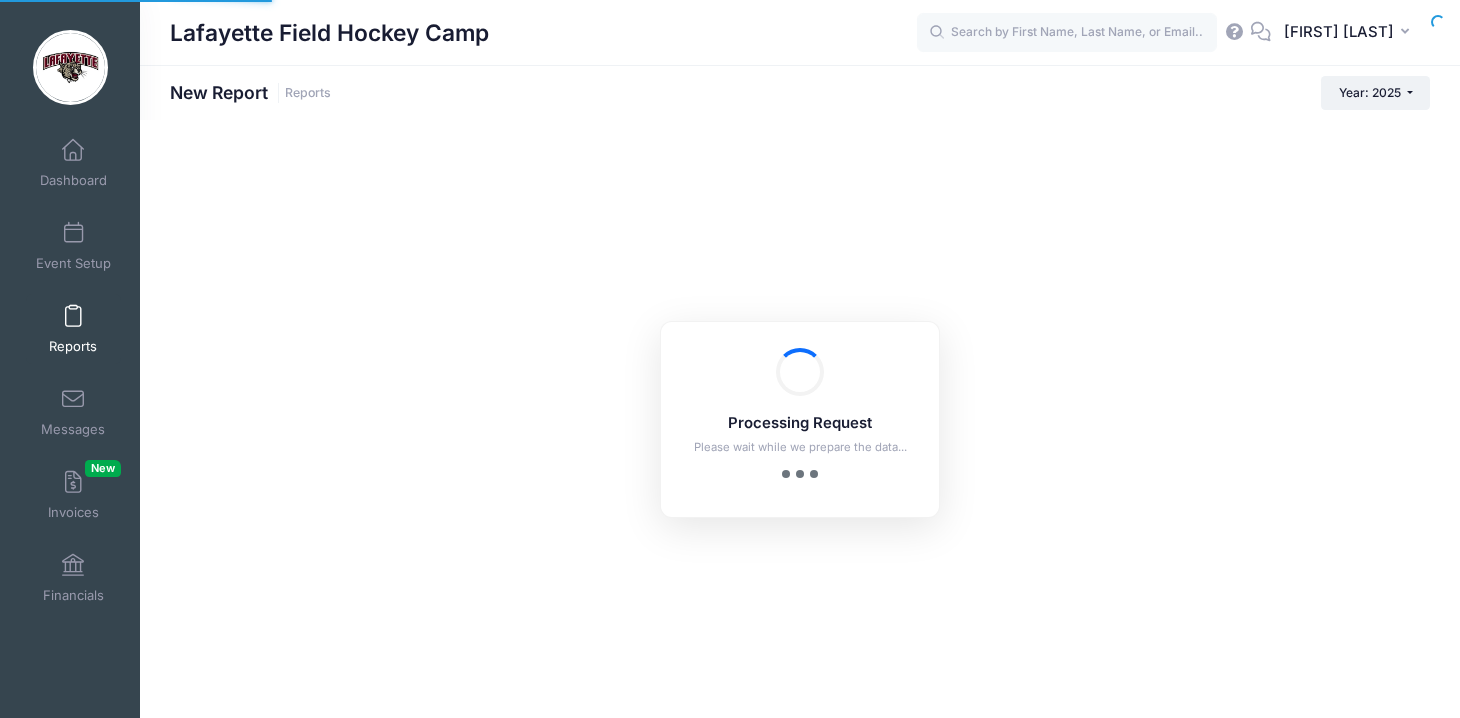 scroll, scrollTop: 0, scrollLeft: 0, axis: both 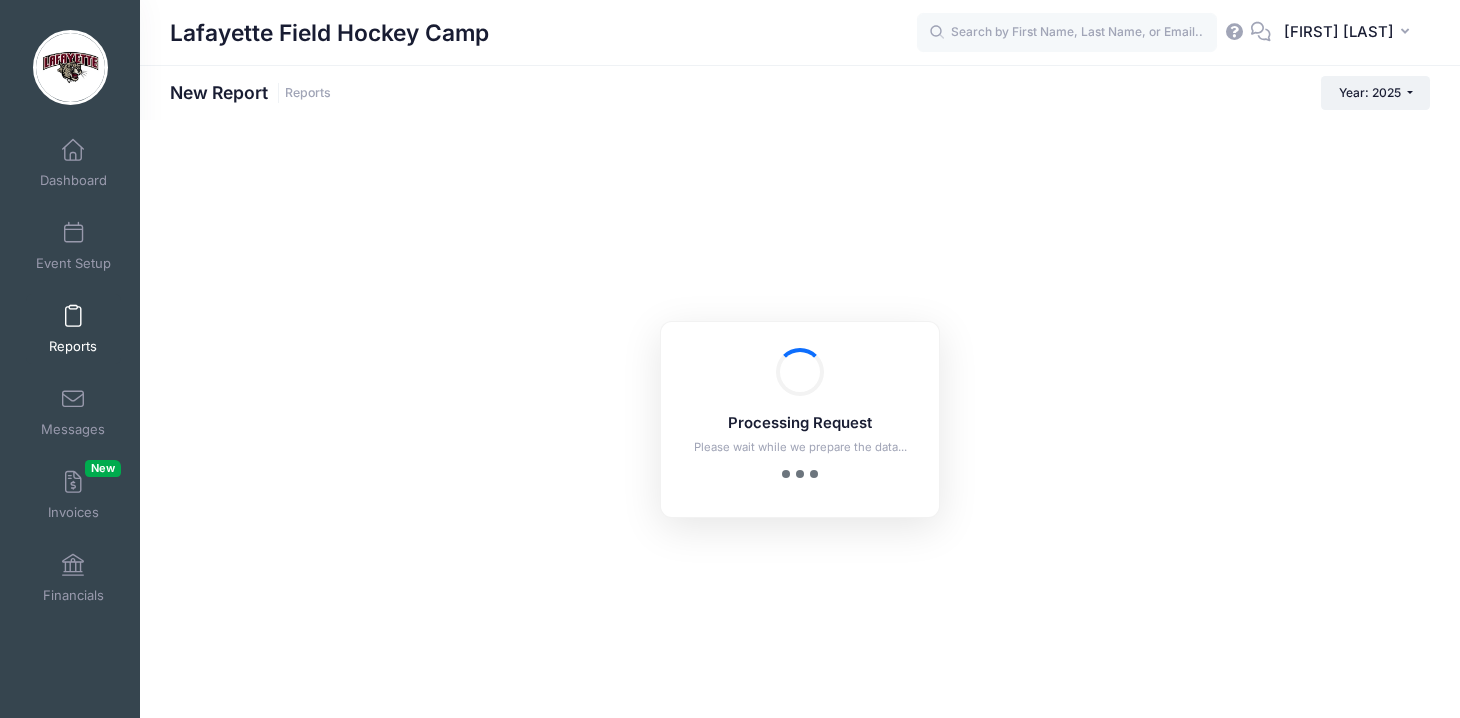 checkbox on "true" 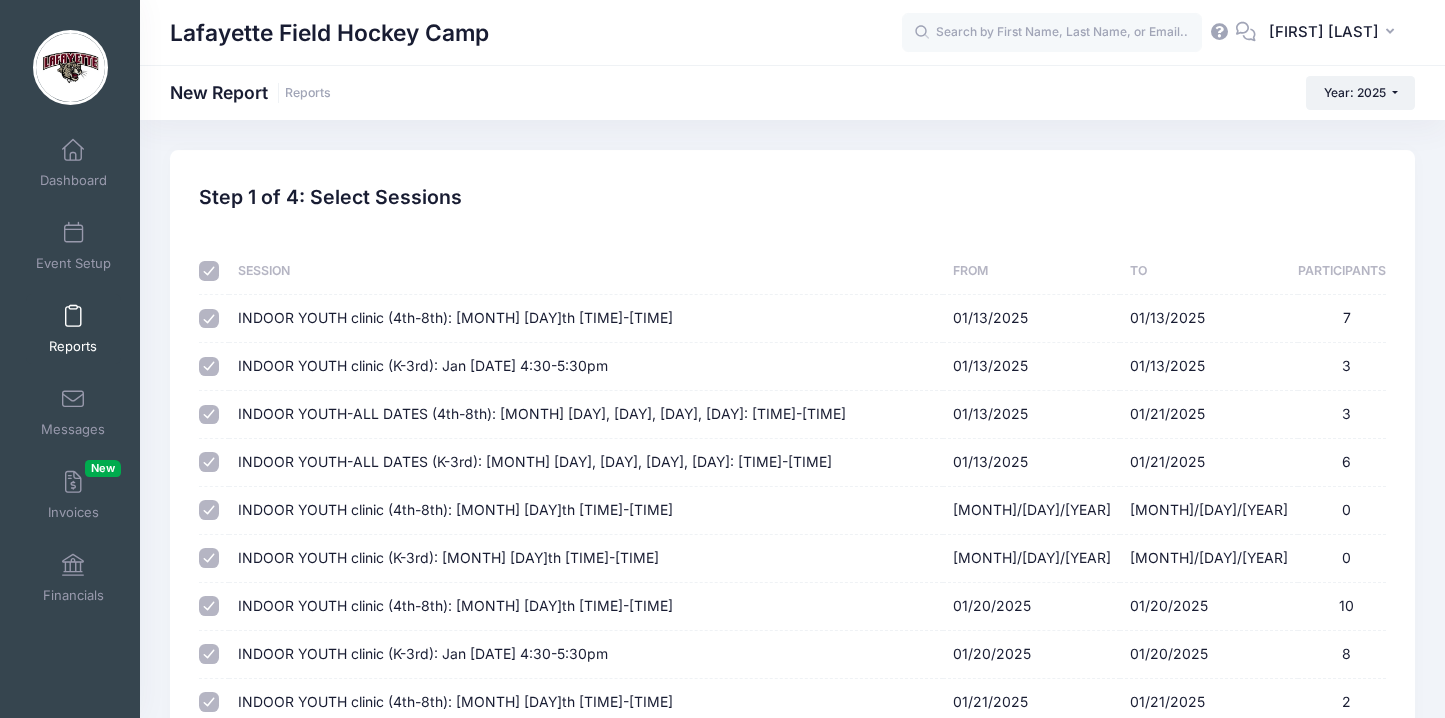 click at bounding box center (213, 271) 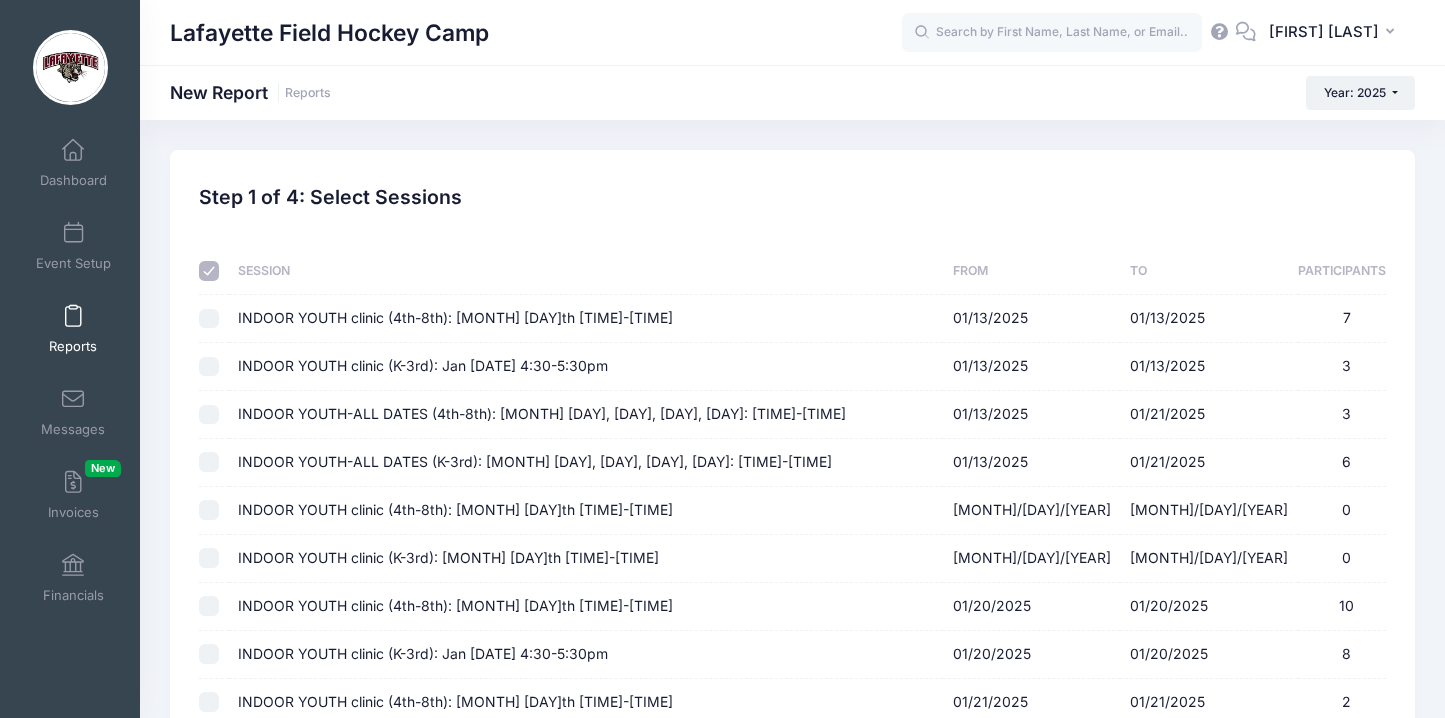 checkbox on "false" 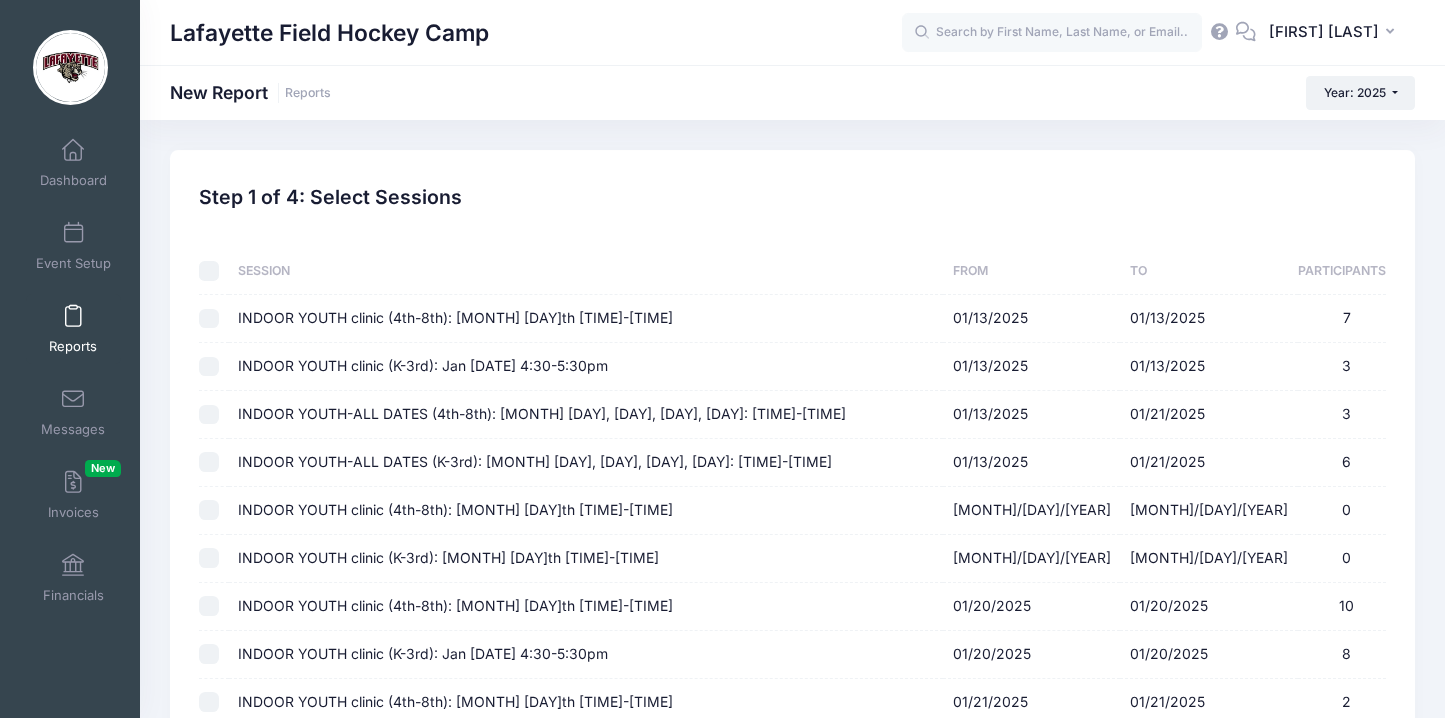 checkbox on "false" 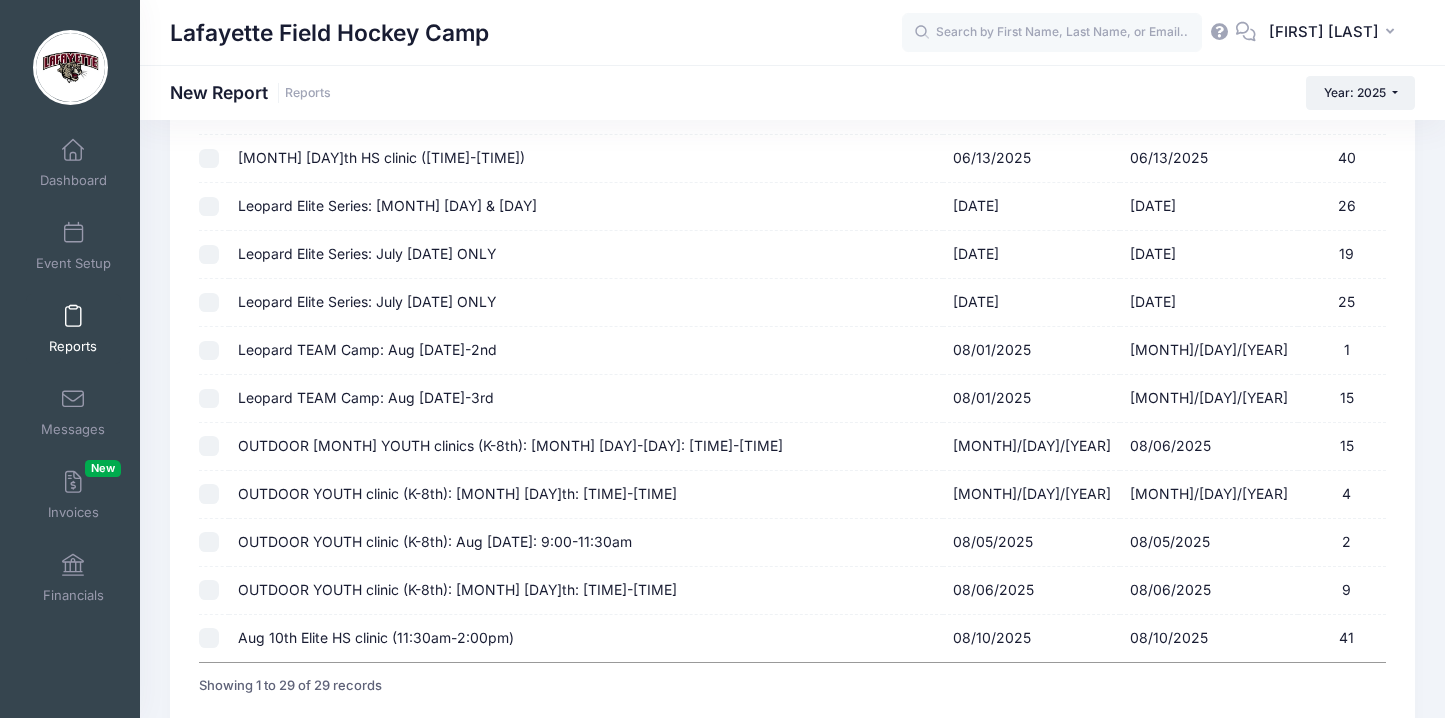 scroll, scrollTop: 1044, scrollLeft: 0, axis: vertical 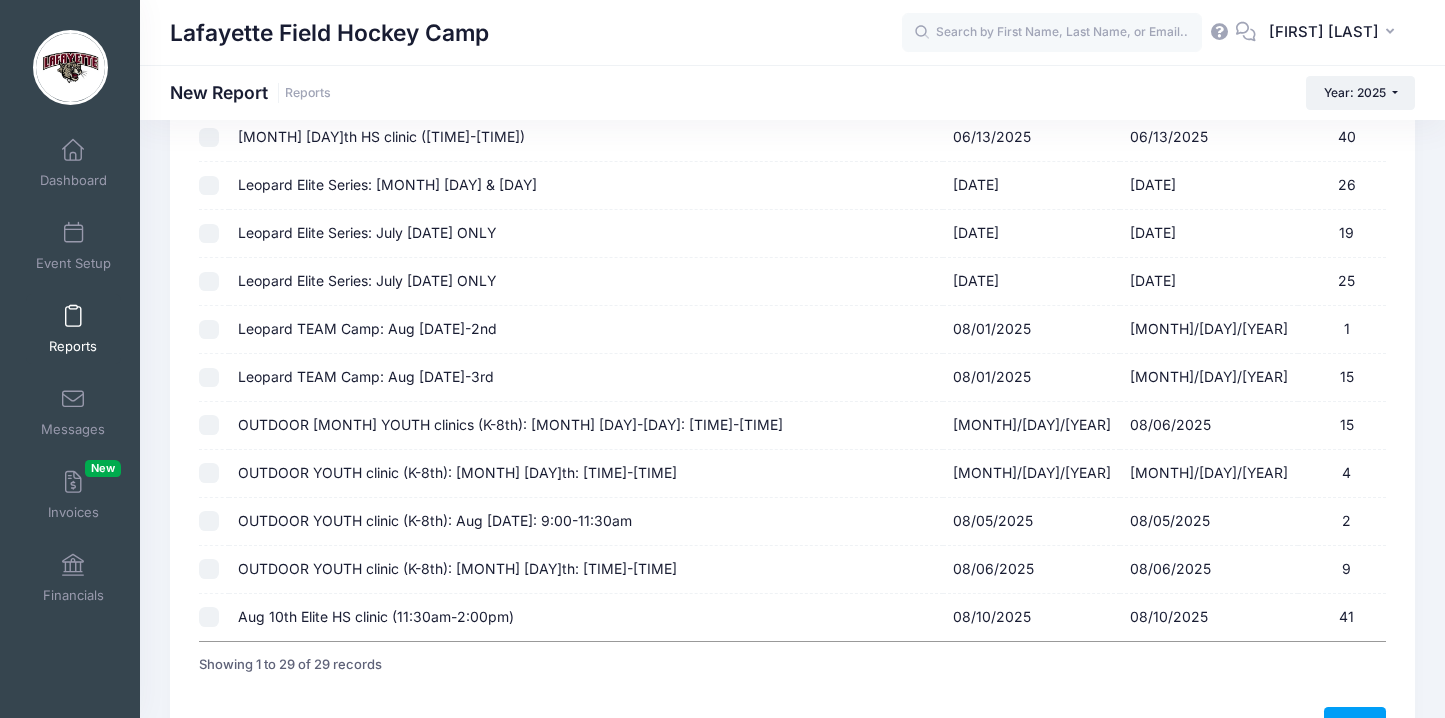 click on "Aug [DATE] Elite HS clinic (11:30am-2:00pm) [DATE] - [DATE] 41" at bounding box center (209, 617) 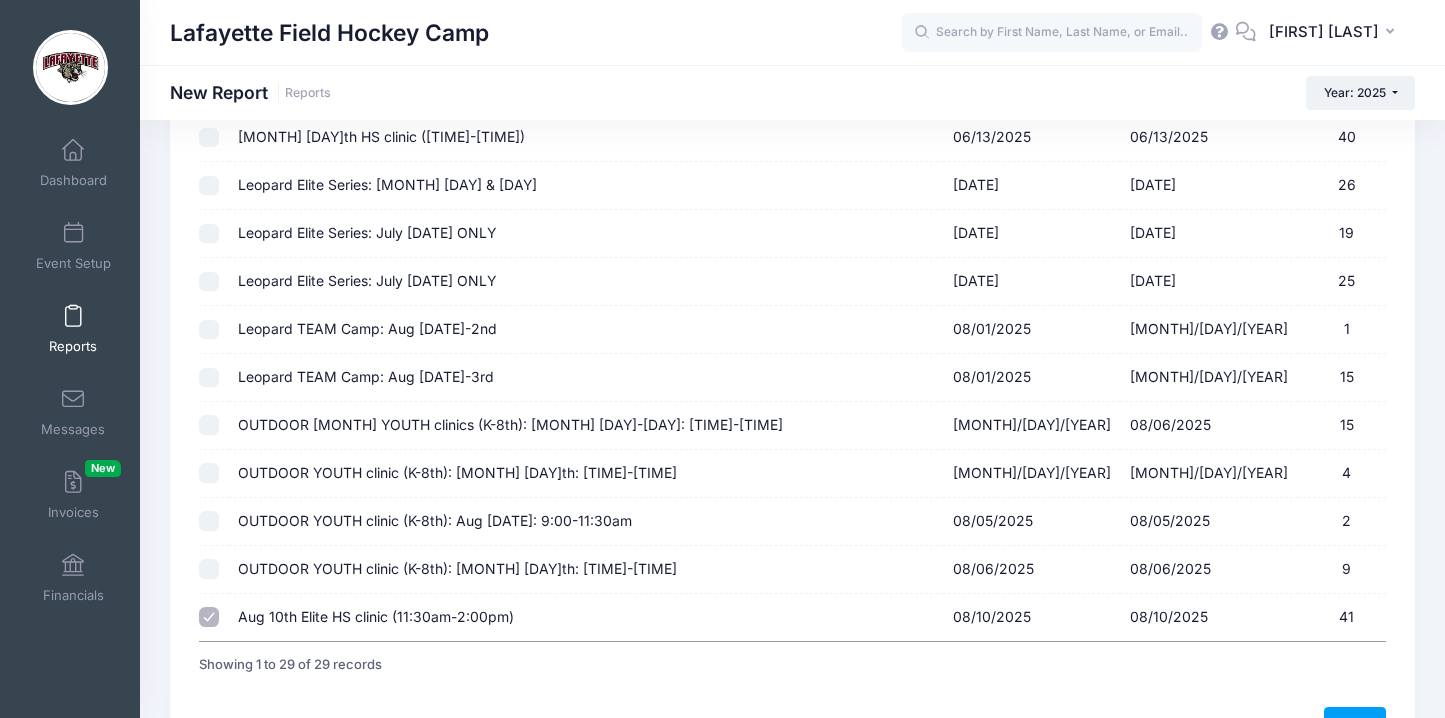 scroll, scrollTop: 1168, scrollLeft: 0, axis: vertical 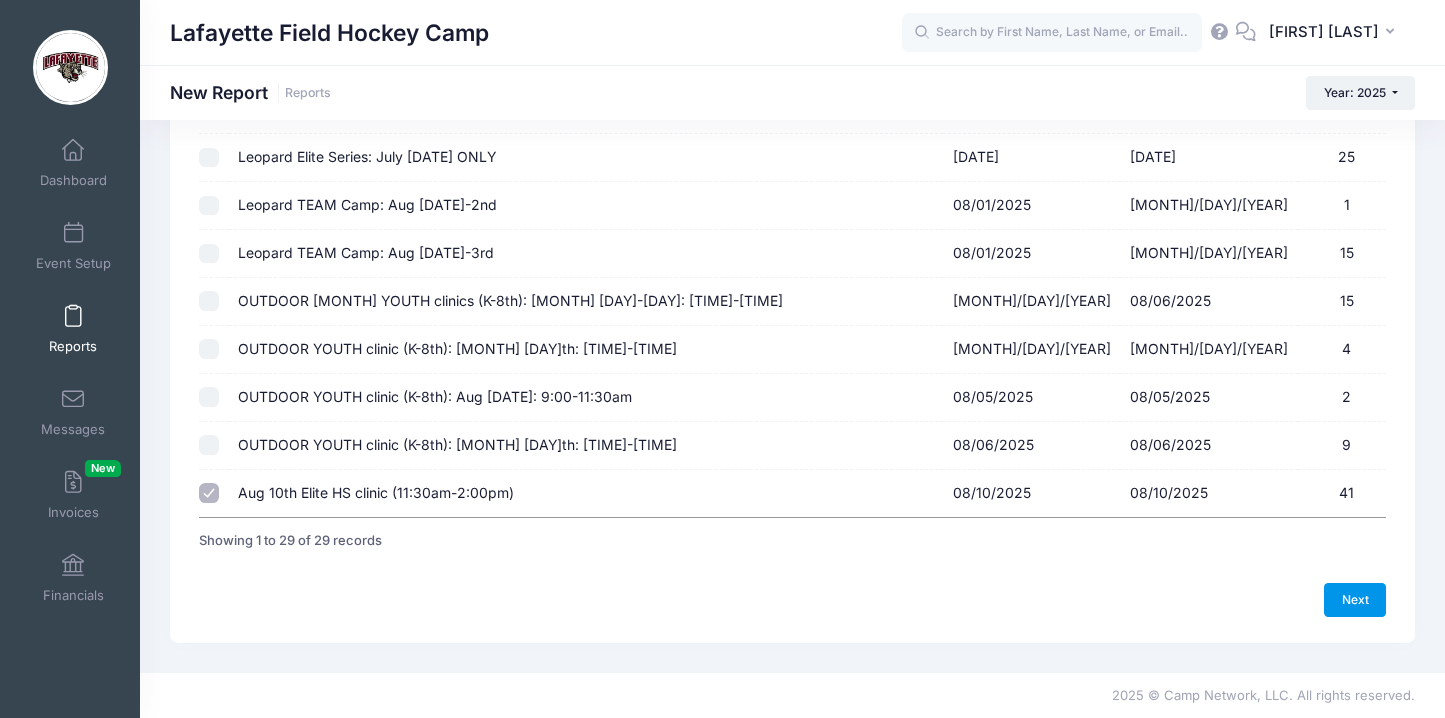 click on "Next" at bounding box center (1355, 600) 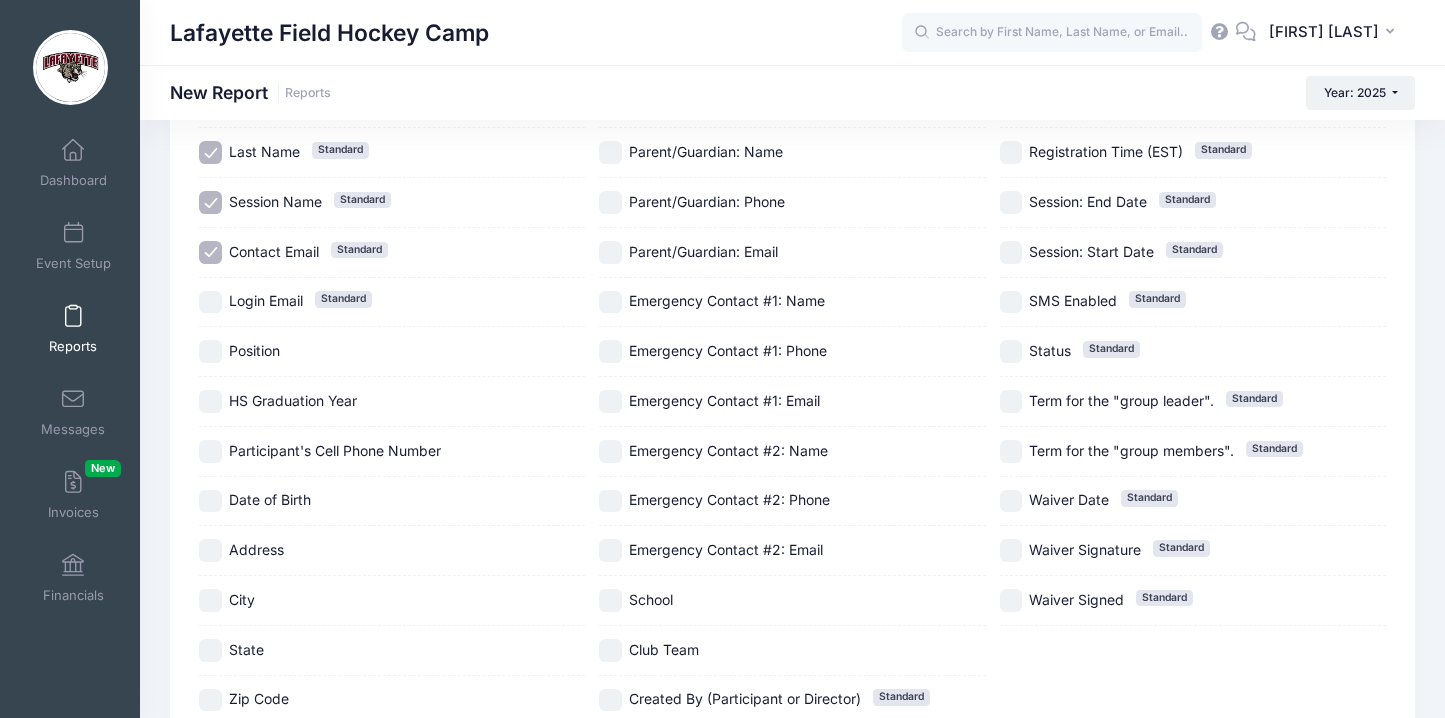 scroll, scrollTop: 255, scrollLeft: 0, axis: vertical 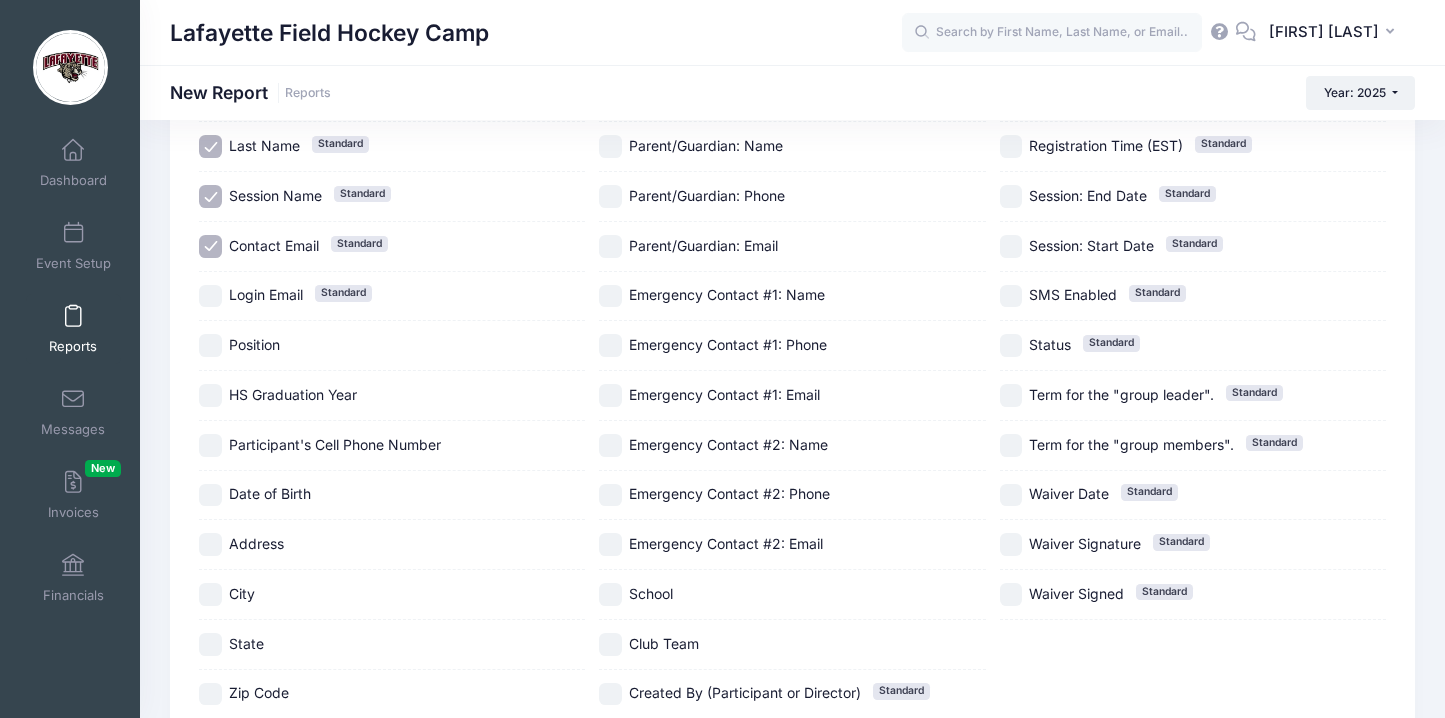 click on "Position" at bounding box center (254, 344) 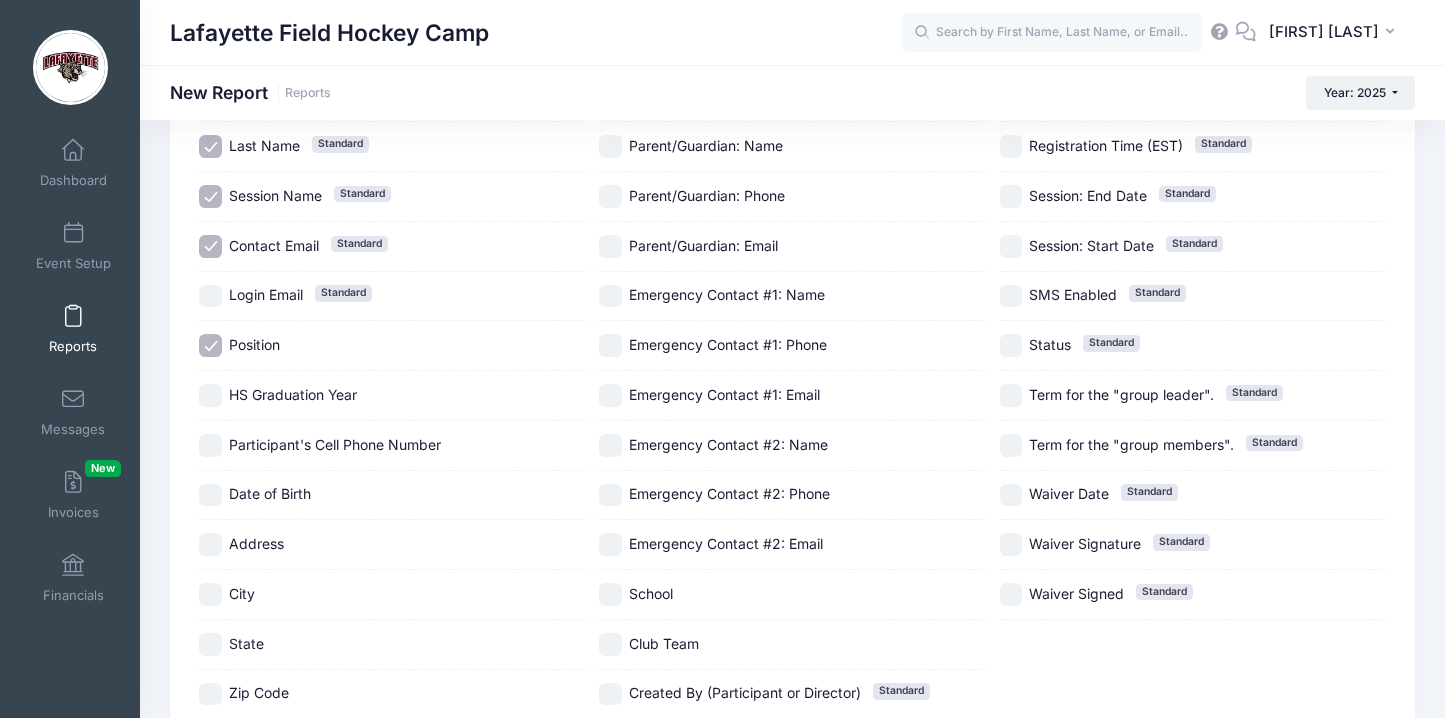 click on "HS Graduation Year" at bounding box center (293, 394) 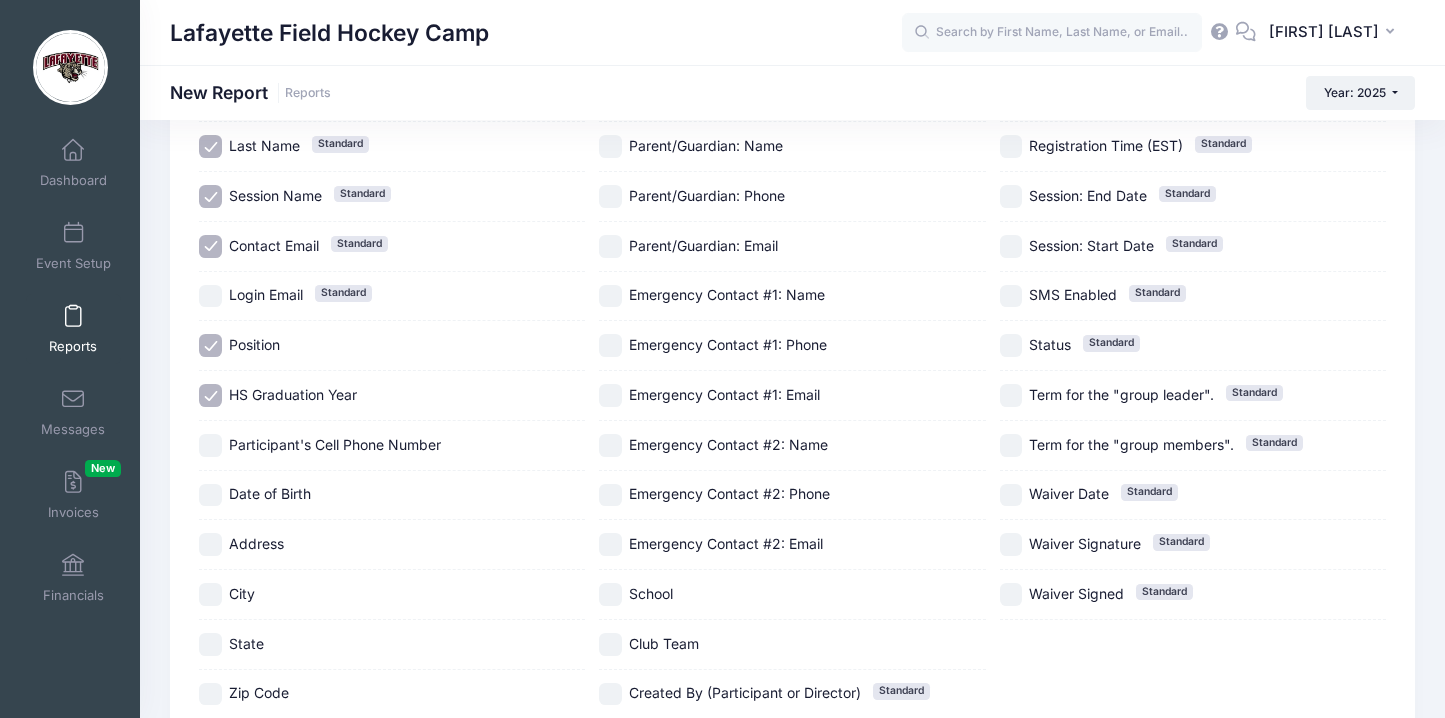 scroll, scrollTop: 411, scrollLeft: 0, axis: vertical 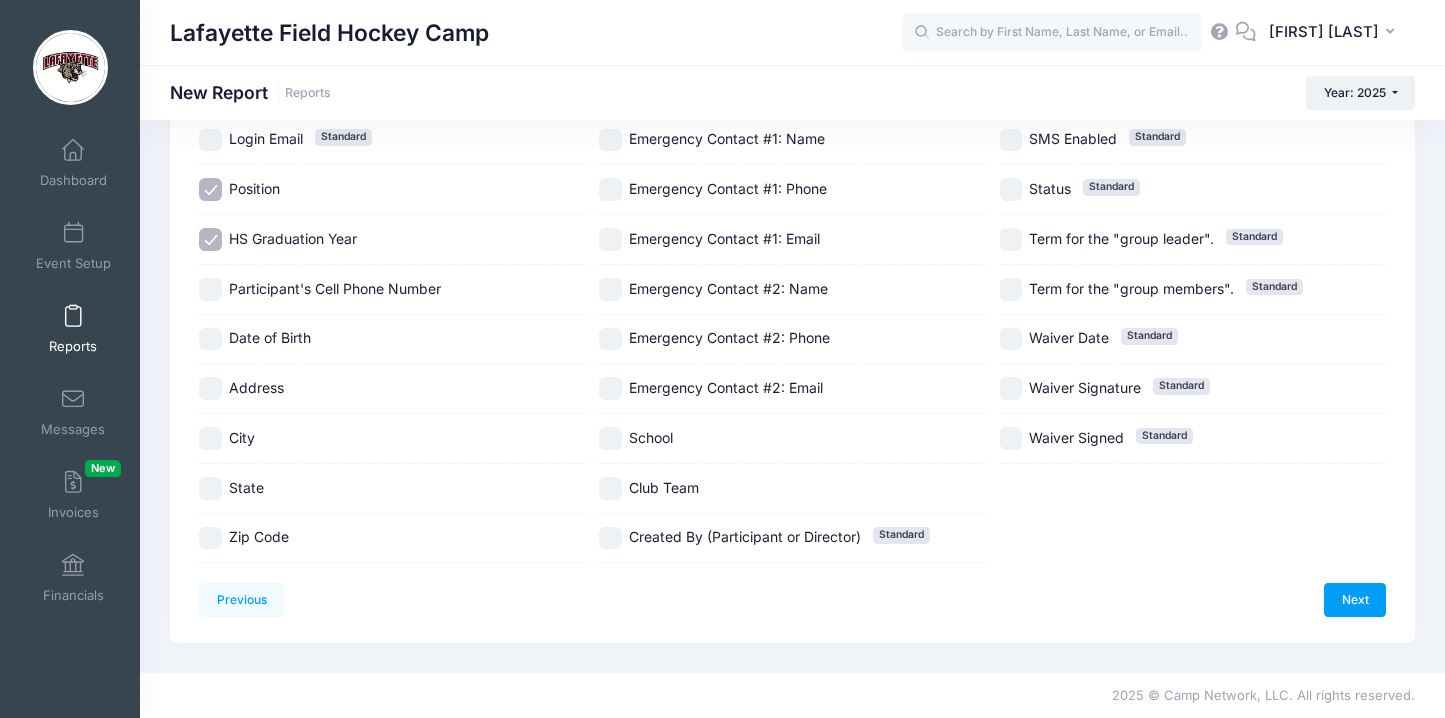 click on "State" at bounding box center [246, 487] 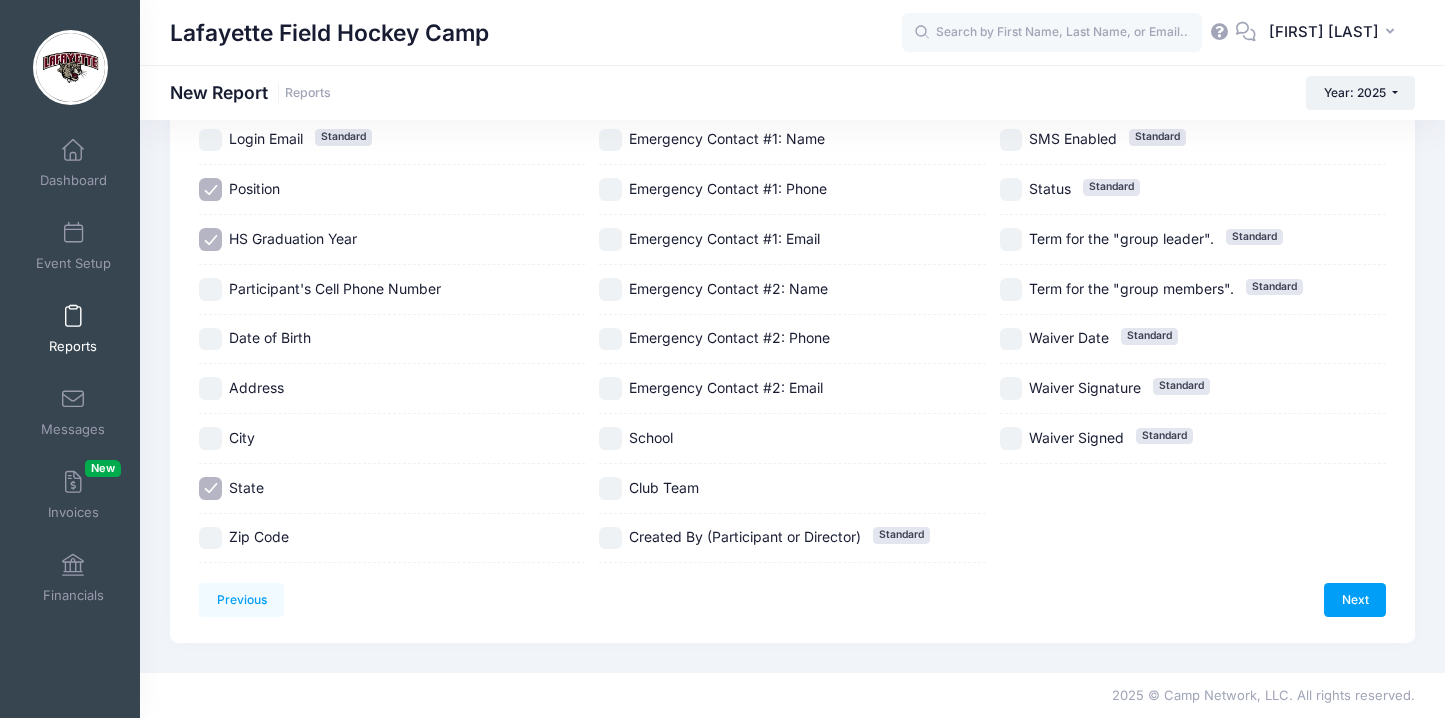 click on "School" at bounding box center (651, 437) 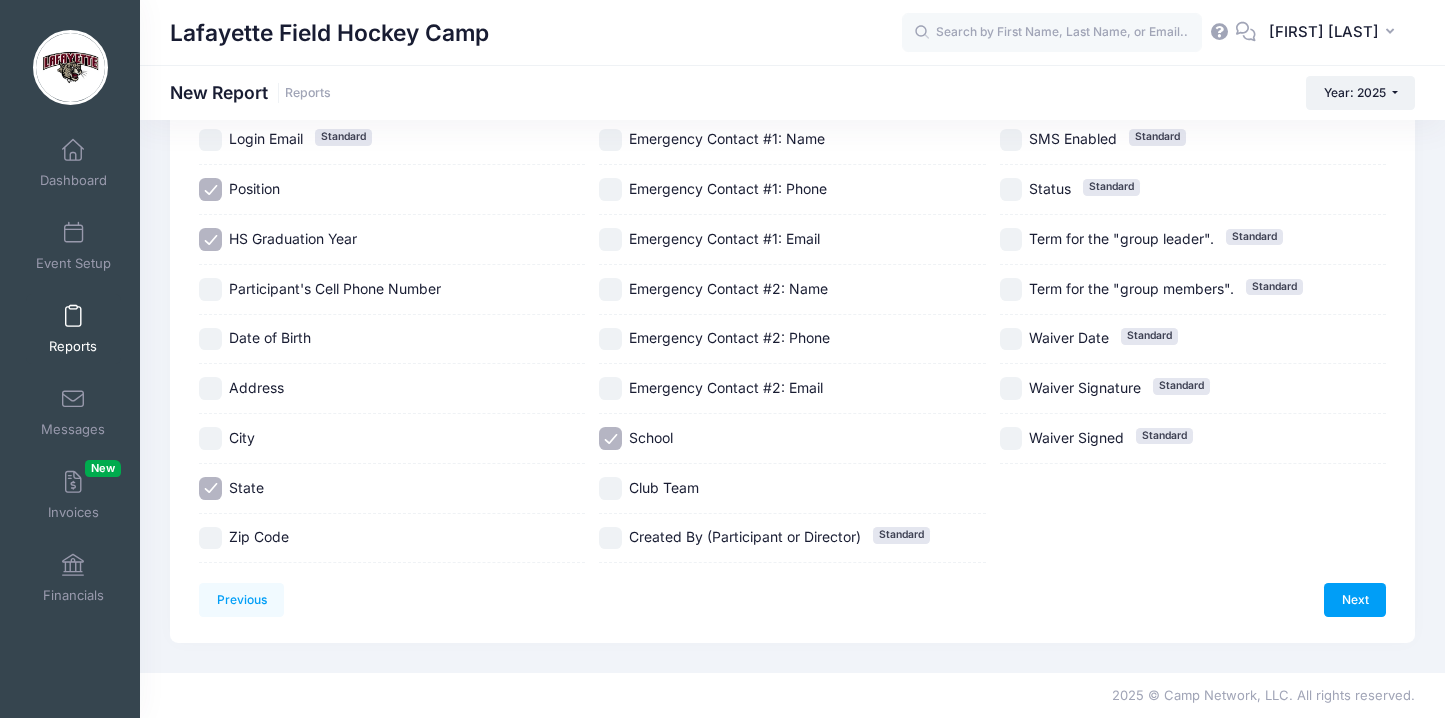 click on "Club Team" at bounding box center [664, 487] 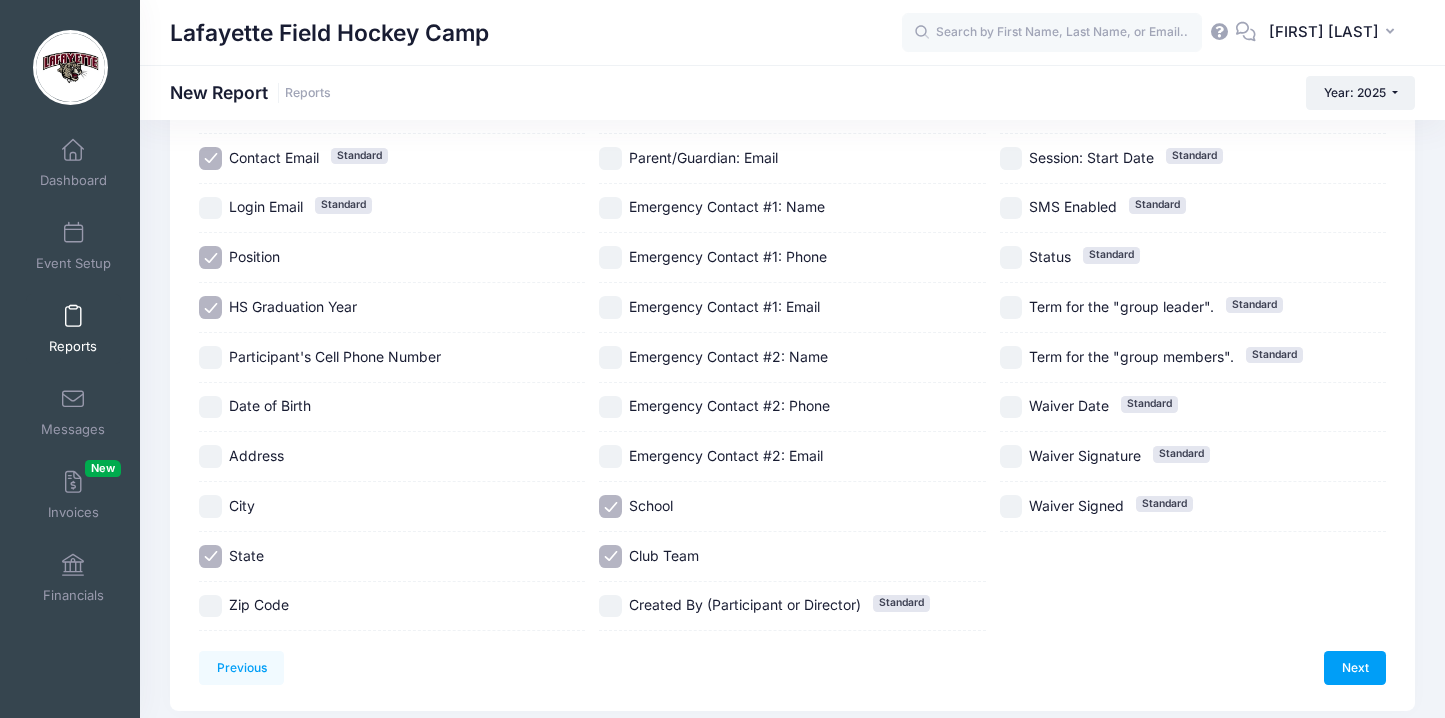 scroll, scrollTop: 411, scrollLeft: 0, axis: vertical 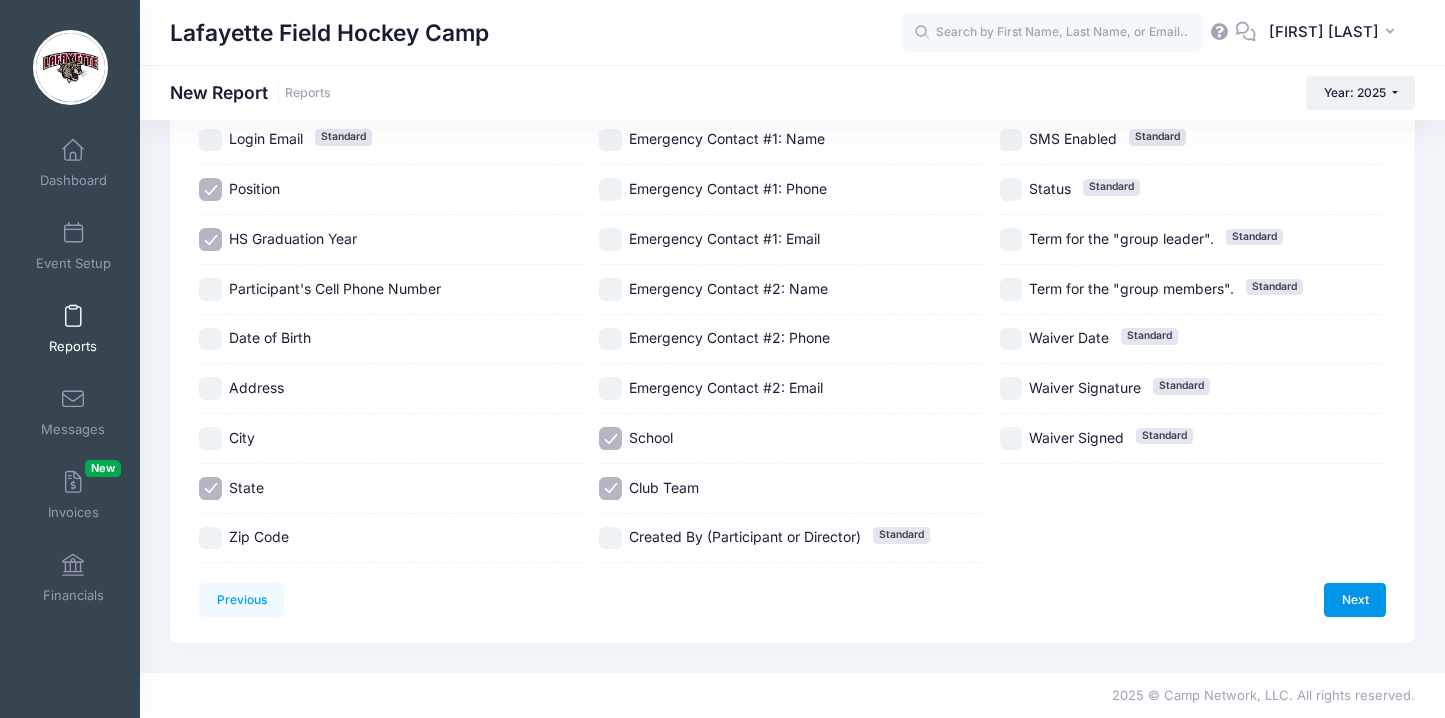 click on "Next" at bounding box center (1355, 600) 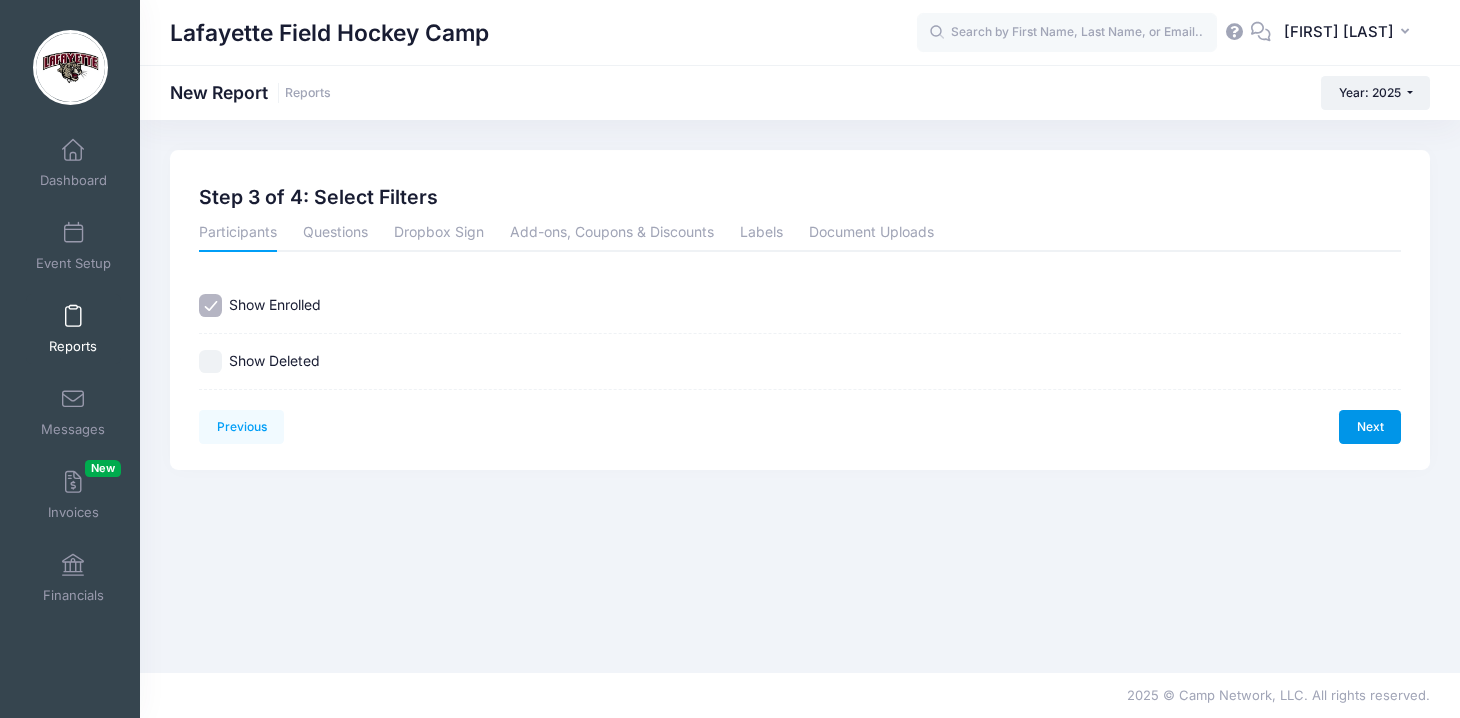 click on "Next" at bounding box center [1370, 427] 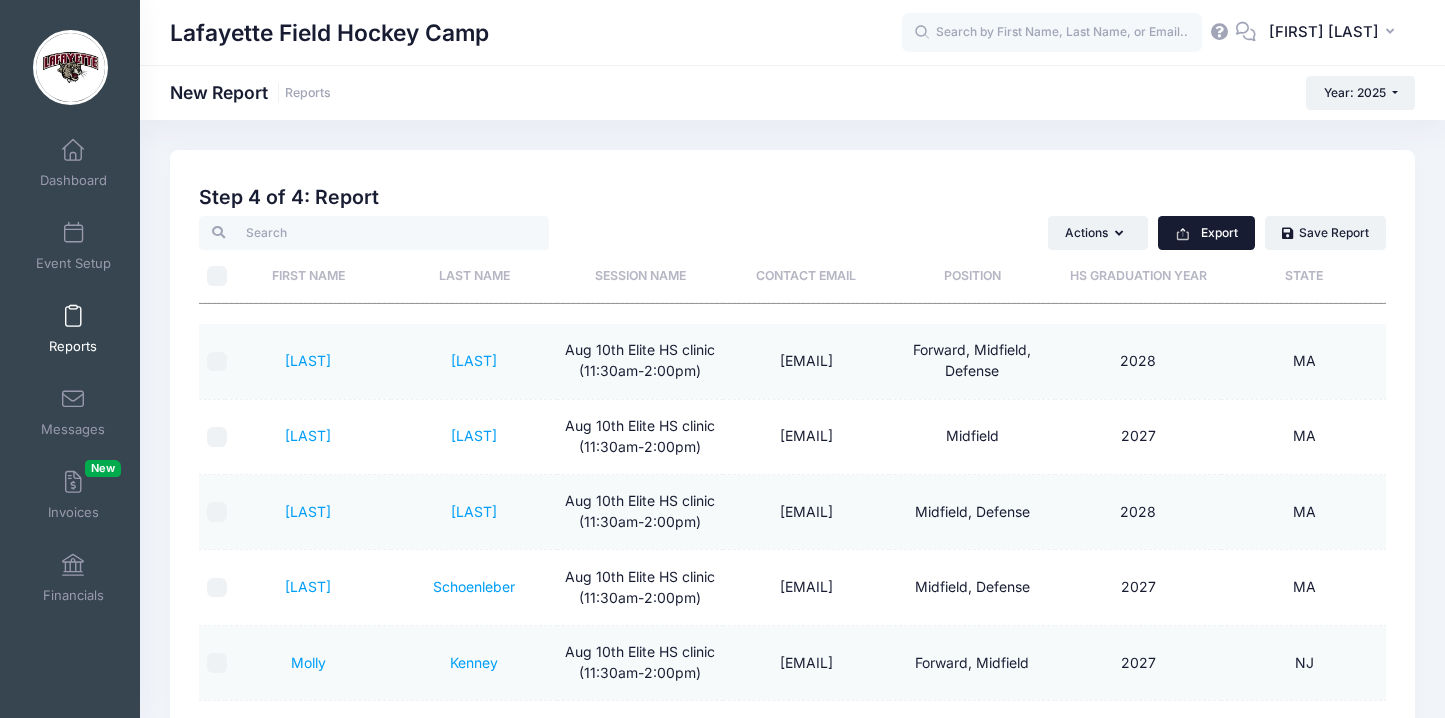 click on "Export" at bounding box center (1206, 233) 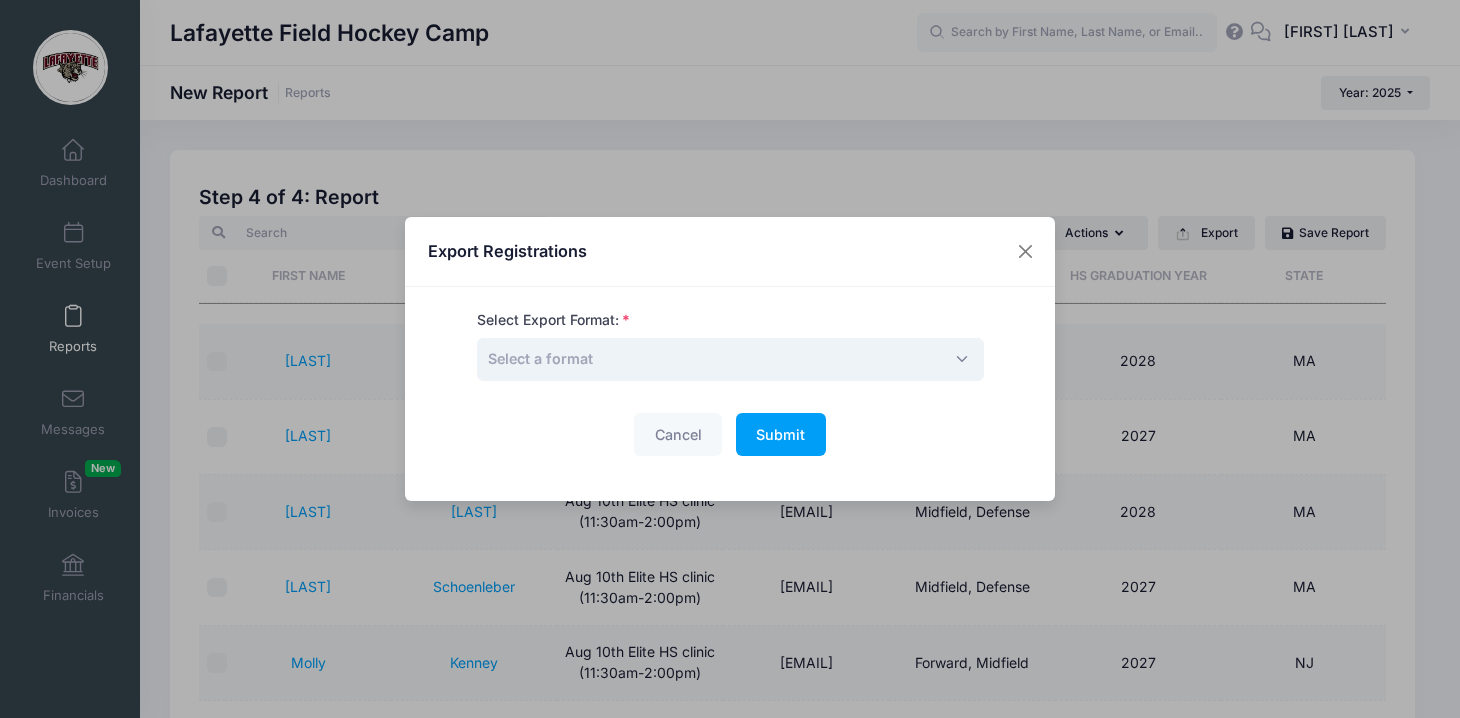 click on "Select a format" at bounding box center (730, 359) 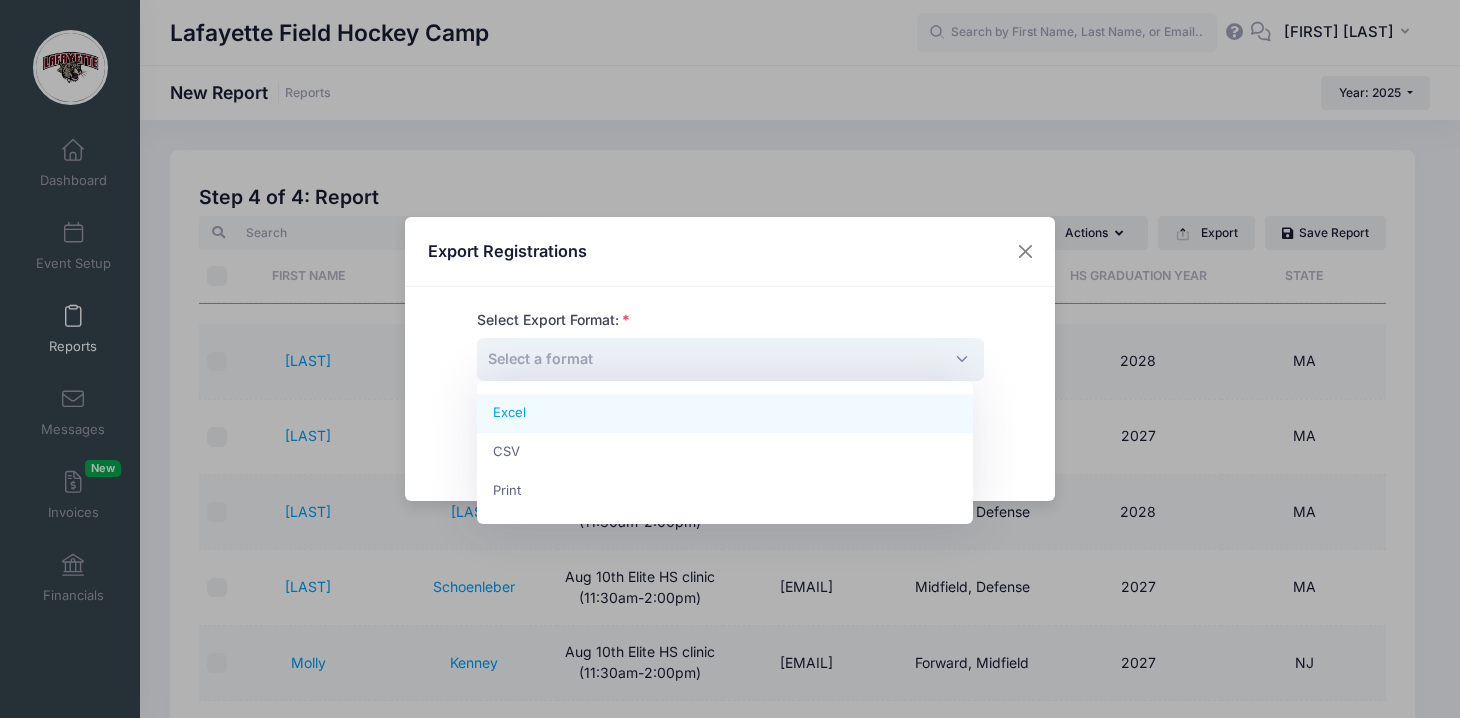 select on "excel" 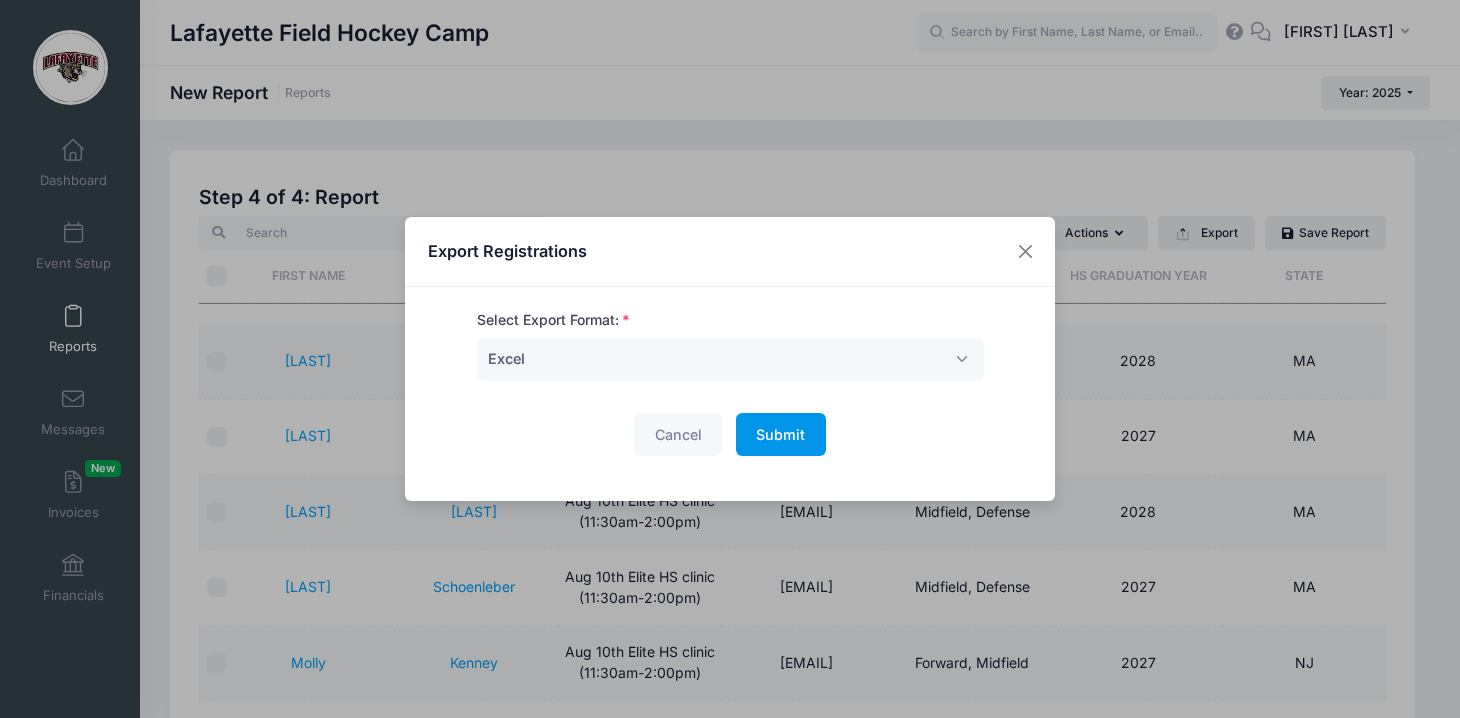click on "Submit" at bounding box center [780, 434] 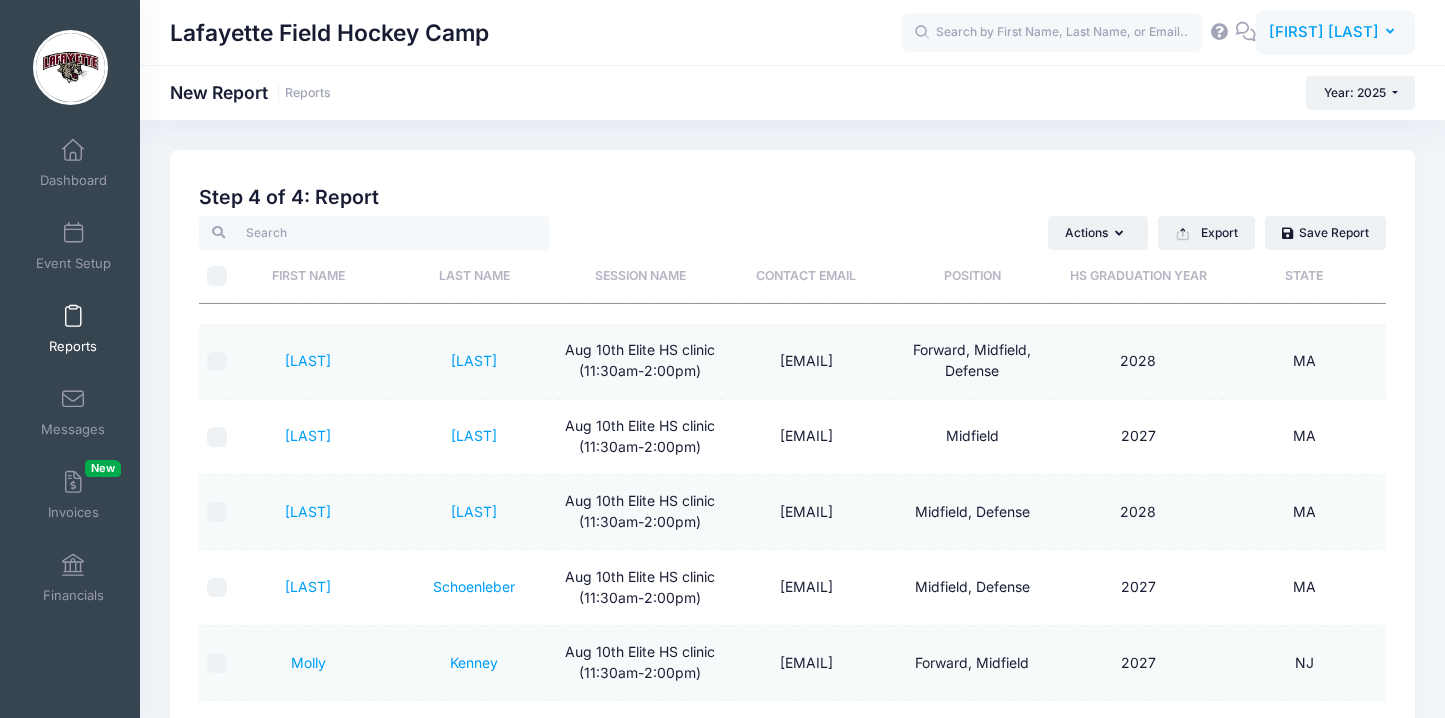 click on "[FIRST] [LAST]" at bounding box center [1335, 33] 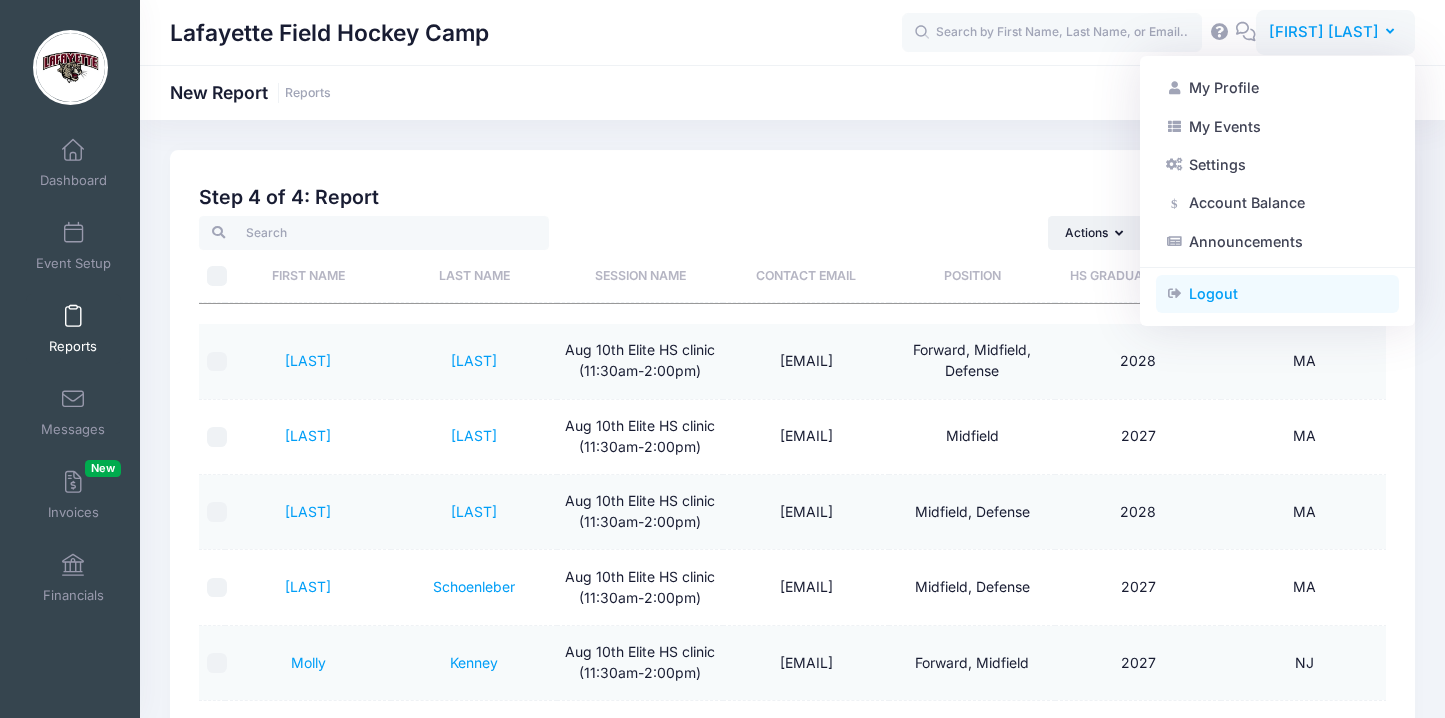 click on "Logout" at bounding box center [1277, 294] 